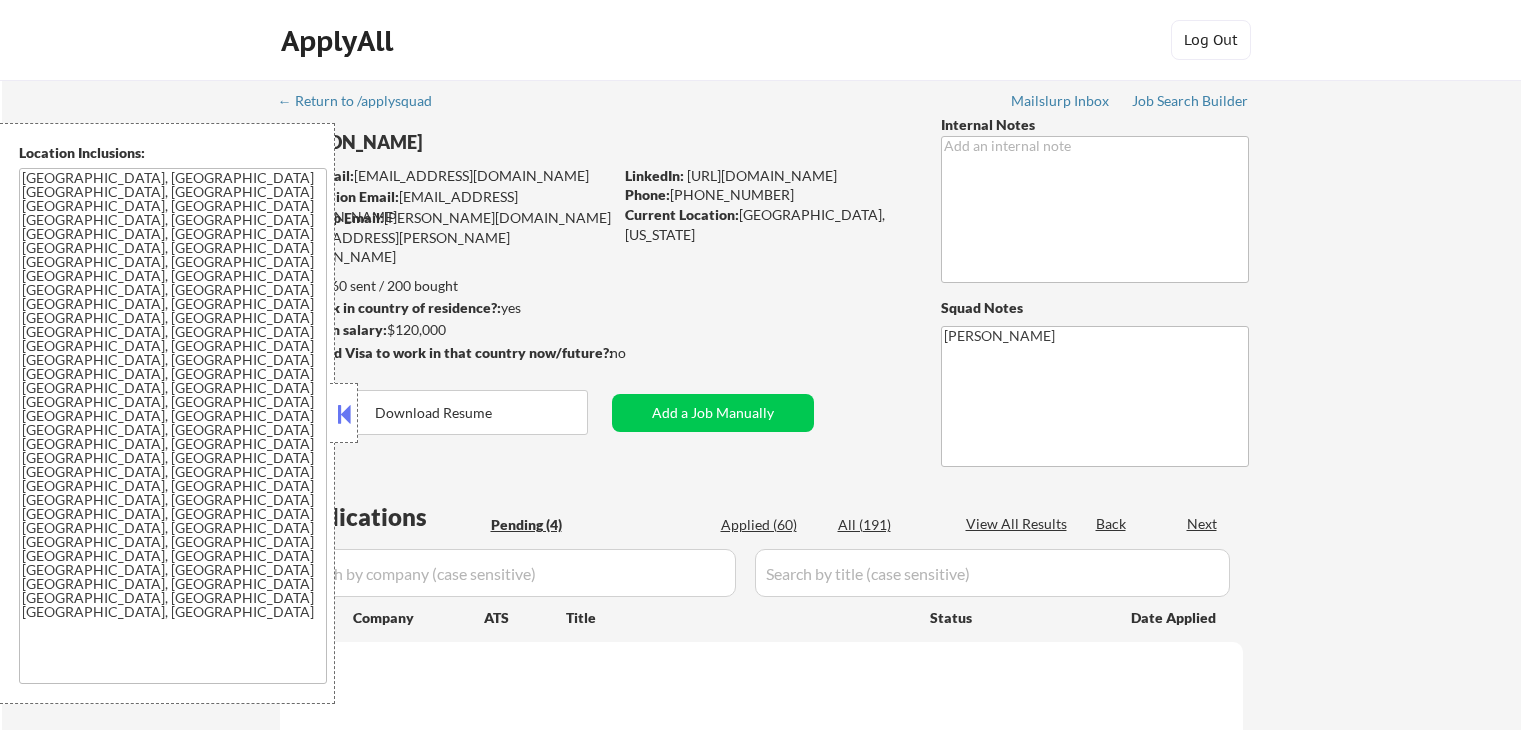 scroll, scrollTop: 0, scrollLeft: 0, axis: both 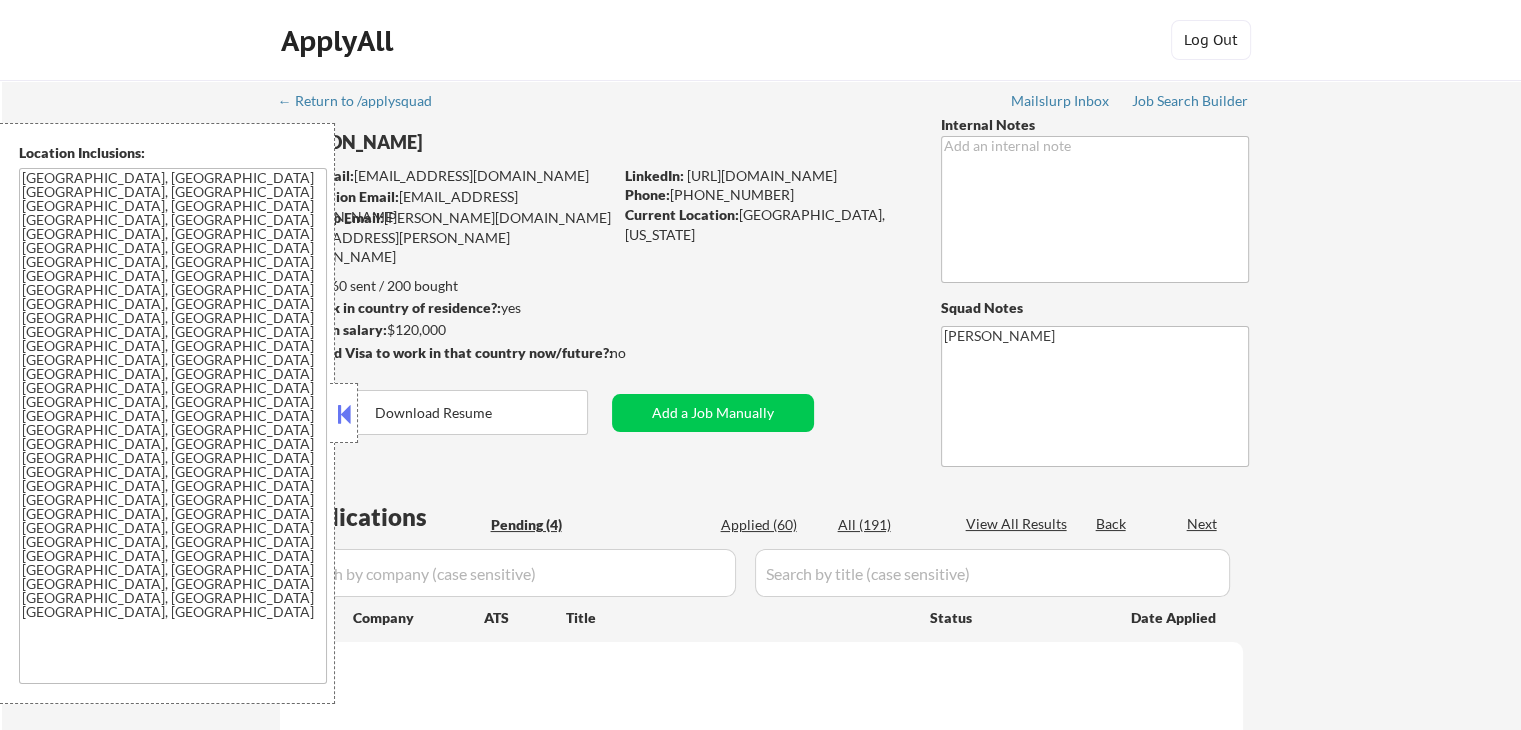select on ""pending"" 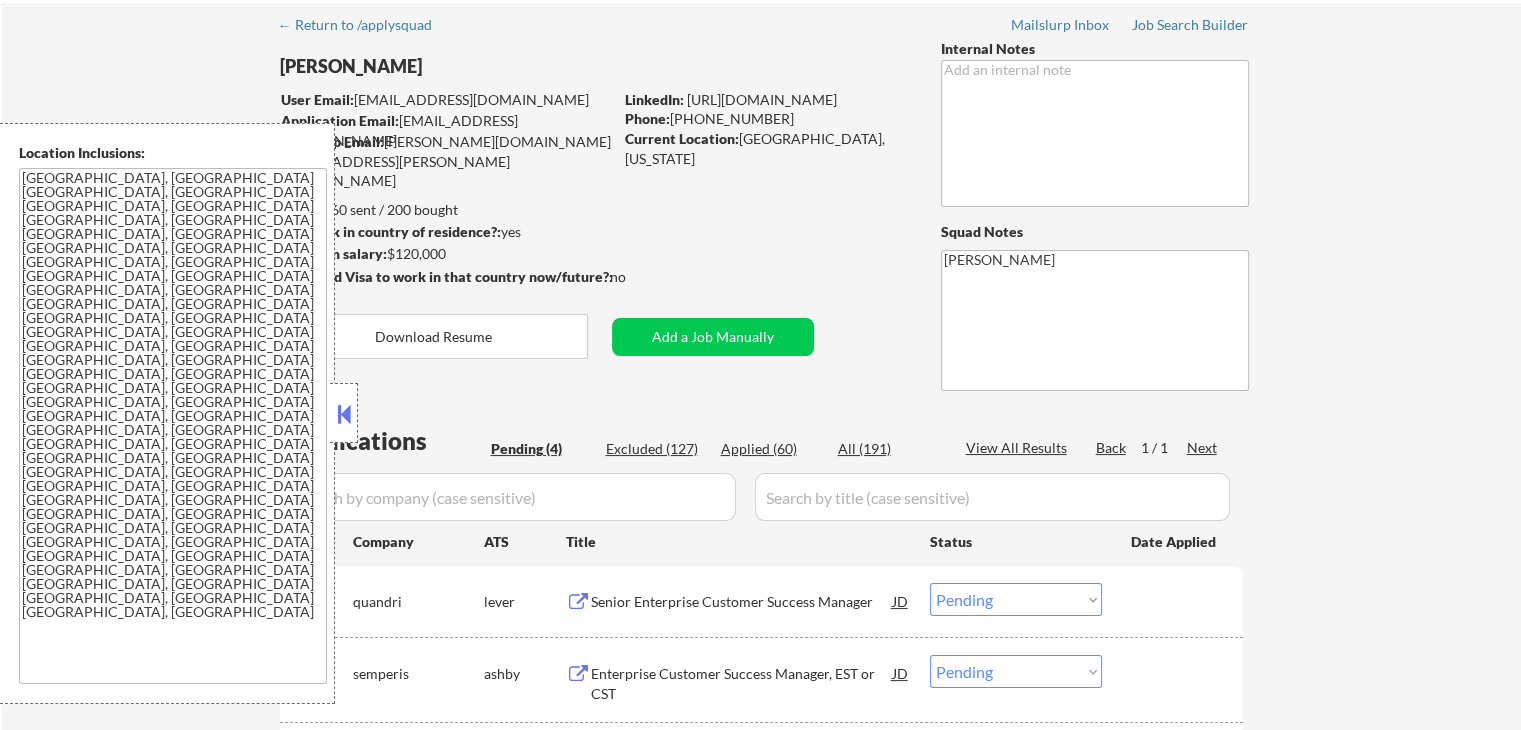 scroll, scrollTop: 200, scrollLeft: 0, axis: vertical 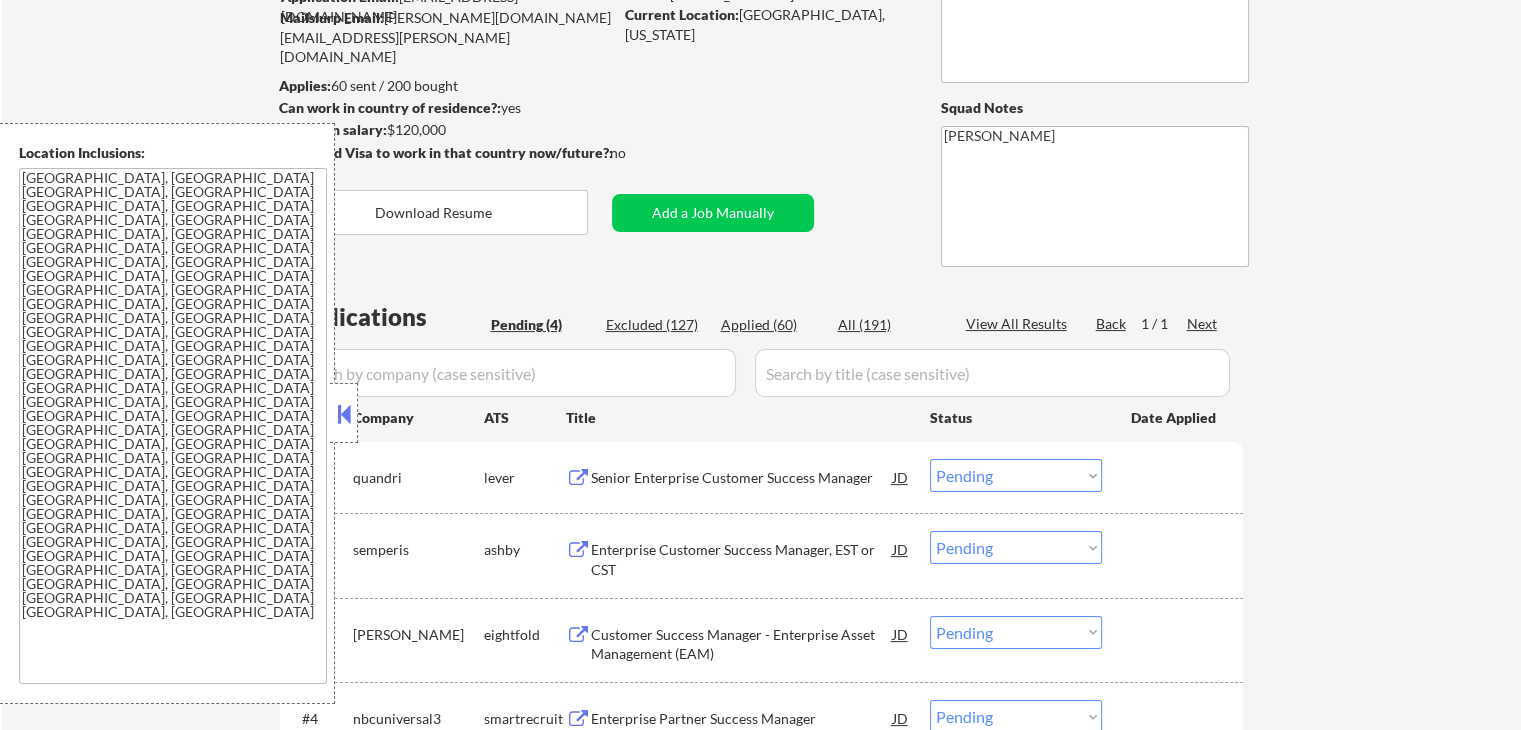 click on "Senior Enterprise Customer Success Manager" at bounding box center [742, 478] 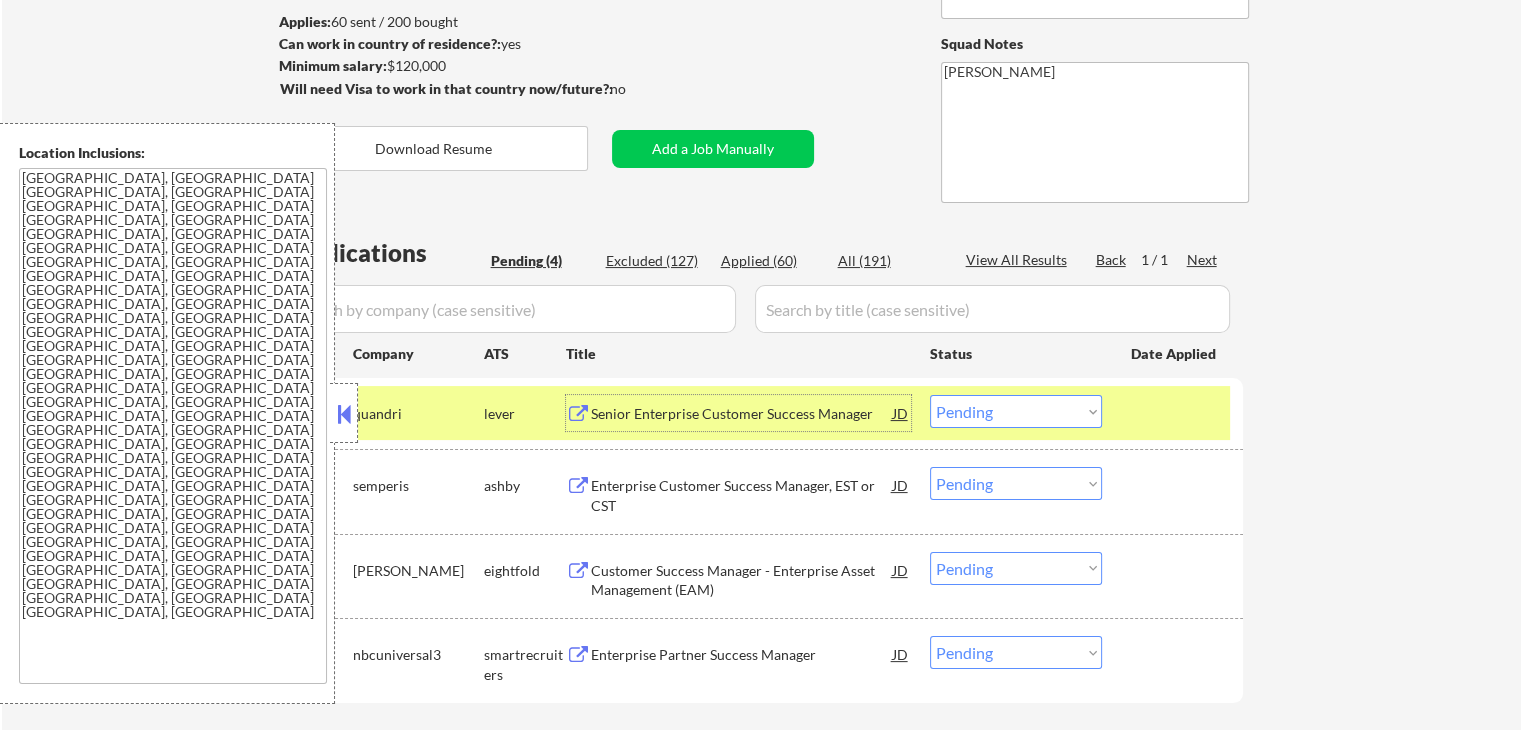scroll, scrollTop: 400, scrollLeft: 0, axis: vertical 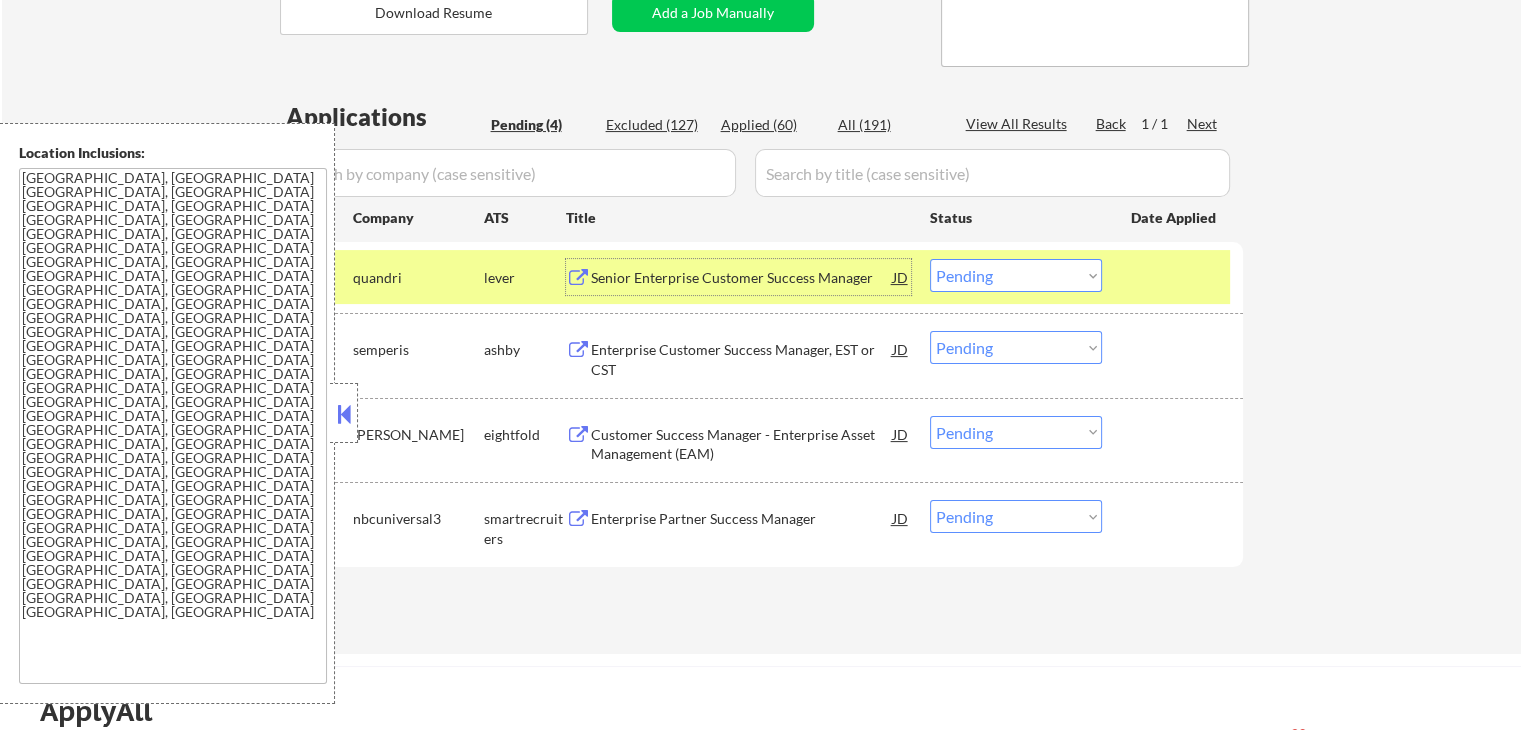 click on "Choose an option... Pending Applied Excluded (Questions) Excluded (Expired) Excluded (Location) Excluded (Bad Match) Excluded (Blocklist) Excluded (Salary) Excluded (Other)" at bounding box center (1016, 275) 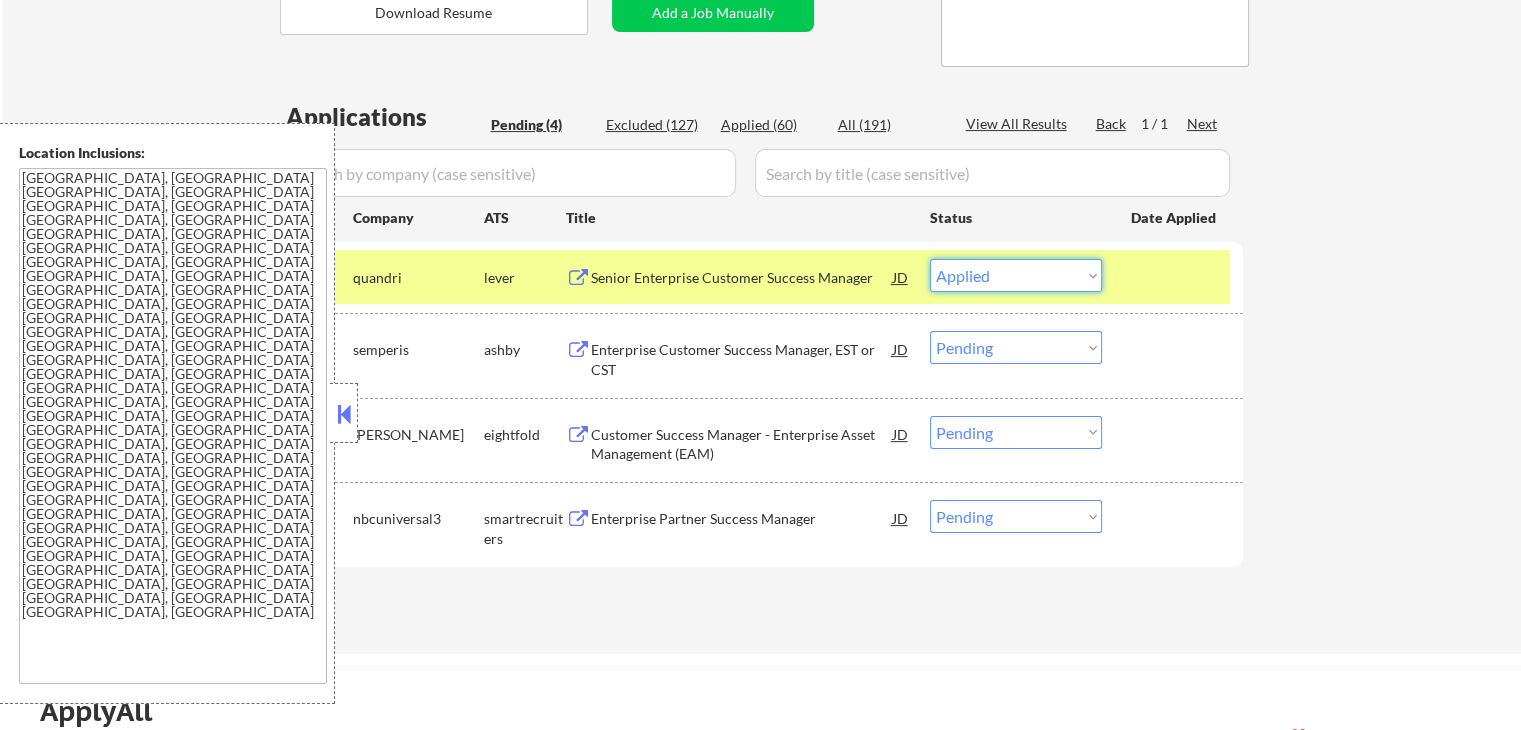 click on "Choose an option... Pending Applied Excluded (Questions) Excluded (Expired) Excluded (Location) Excluded (Bad Match) Excluded (Blocklist) Excluded (Salary) Excluded (Other)" at bounding box center (1016, 275) 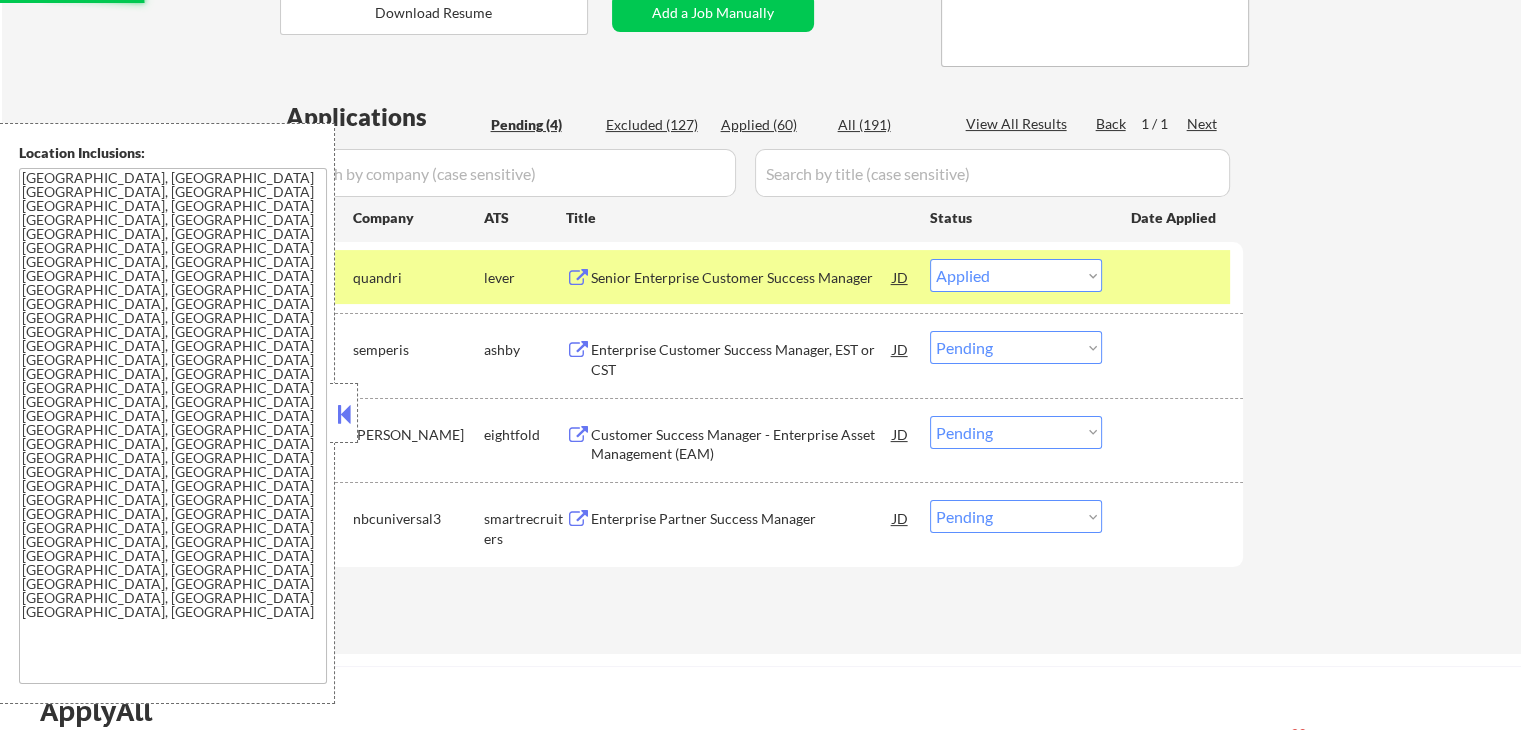 select on ""pending"" 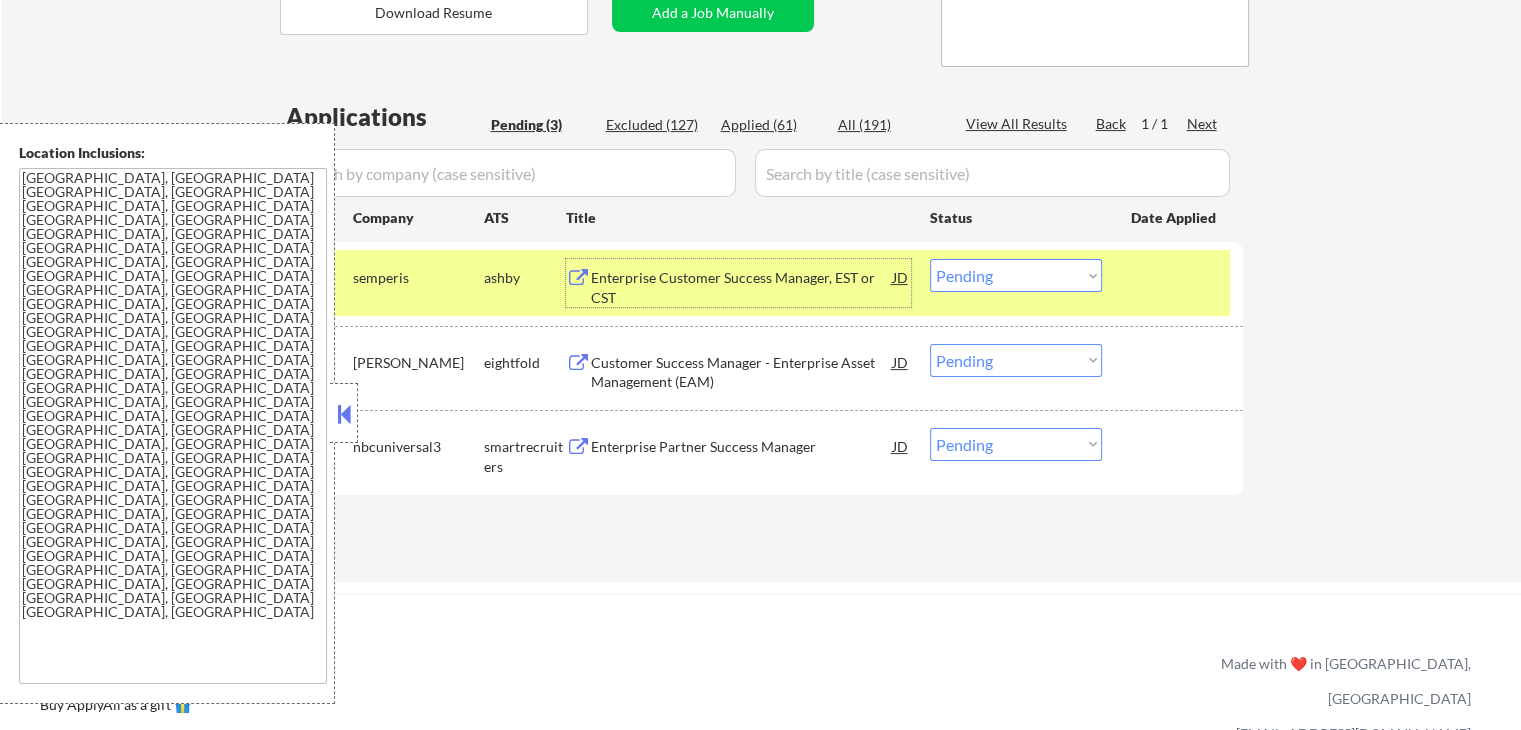 click on "Enterprise Customer Success Manager, EST or CST" at bounding box center [742, 287] 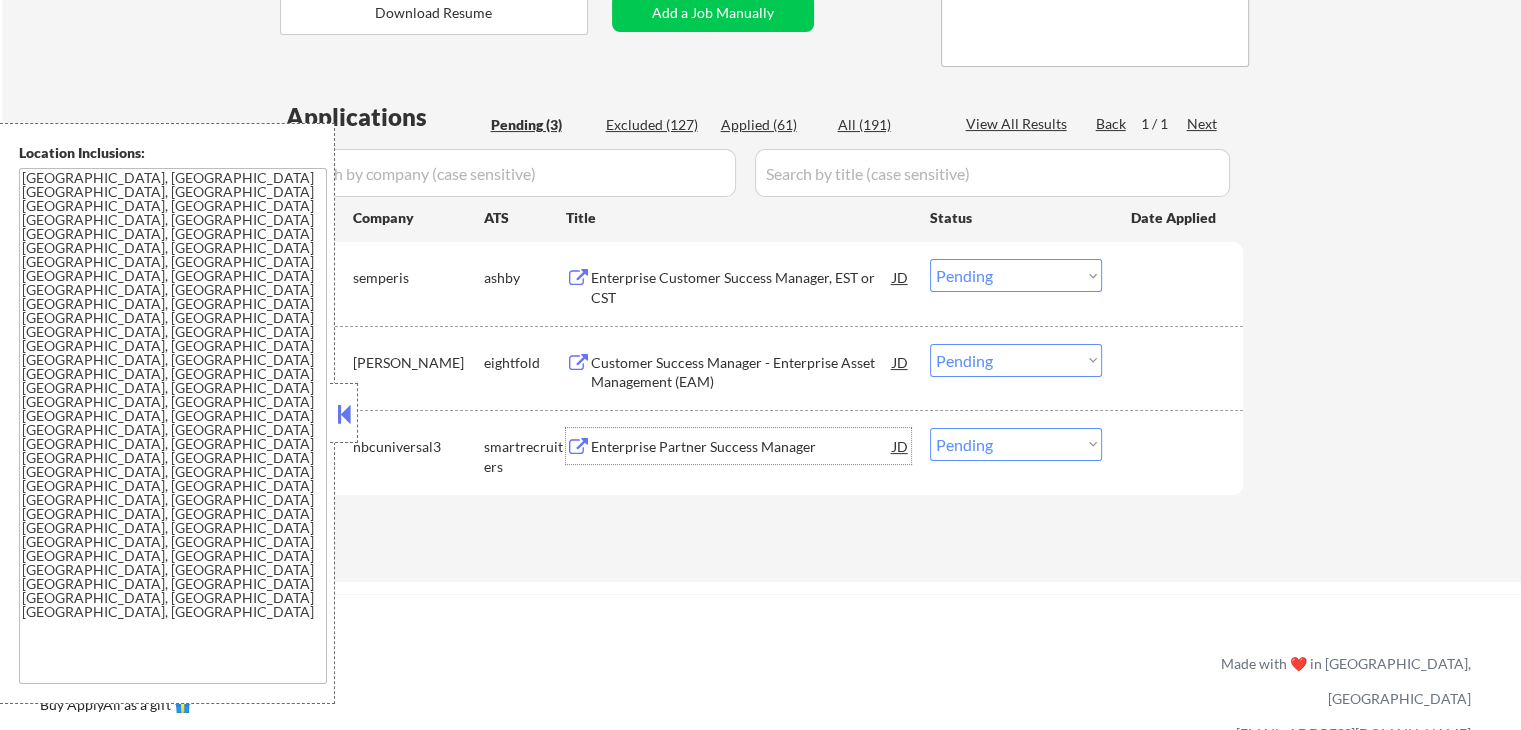 click on "Enterprise Partner Success Manager" at bounding box center [742, 446] 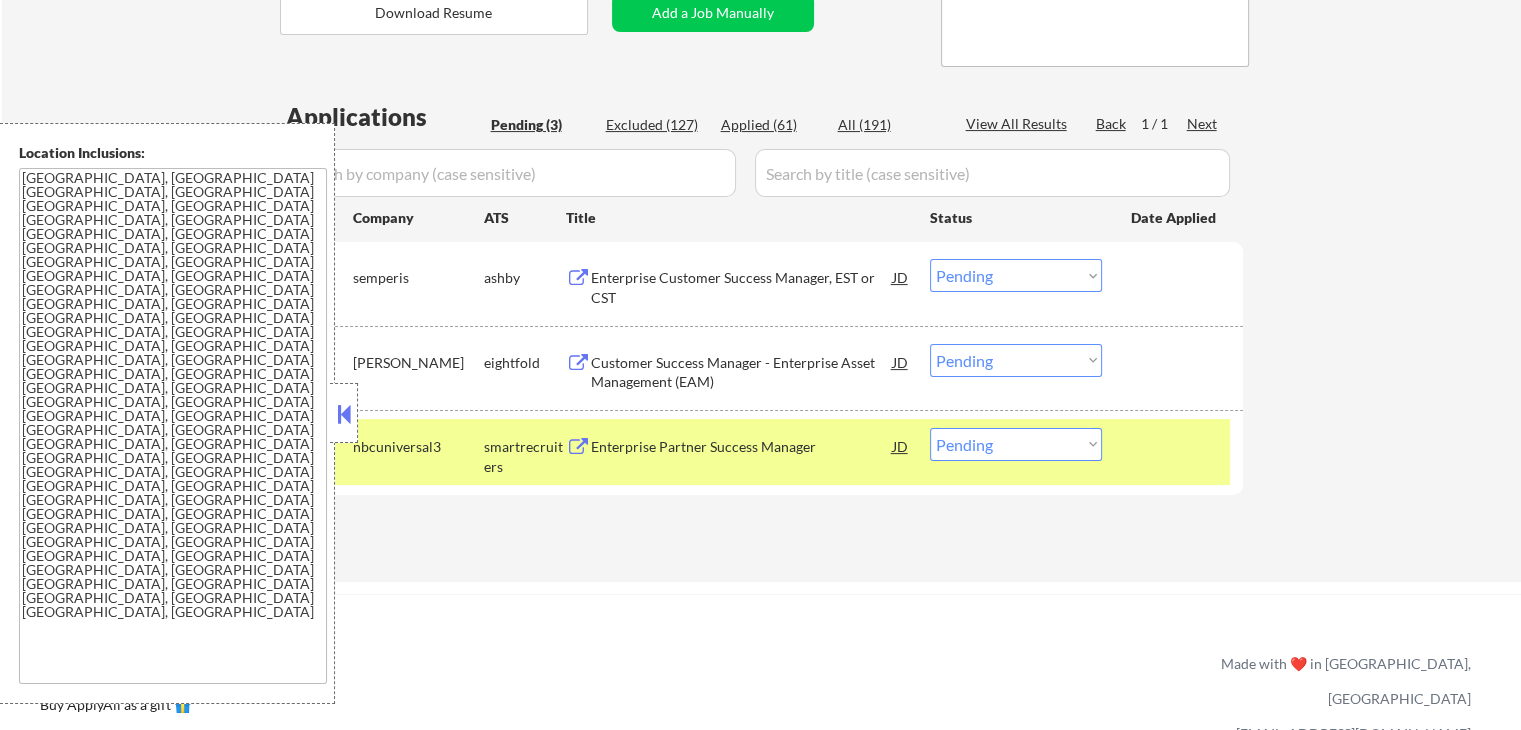 scroll, scrollTop: 500, scrollLeft: 0, axis: vertical 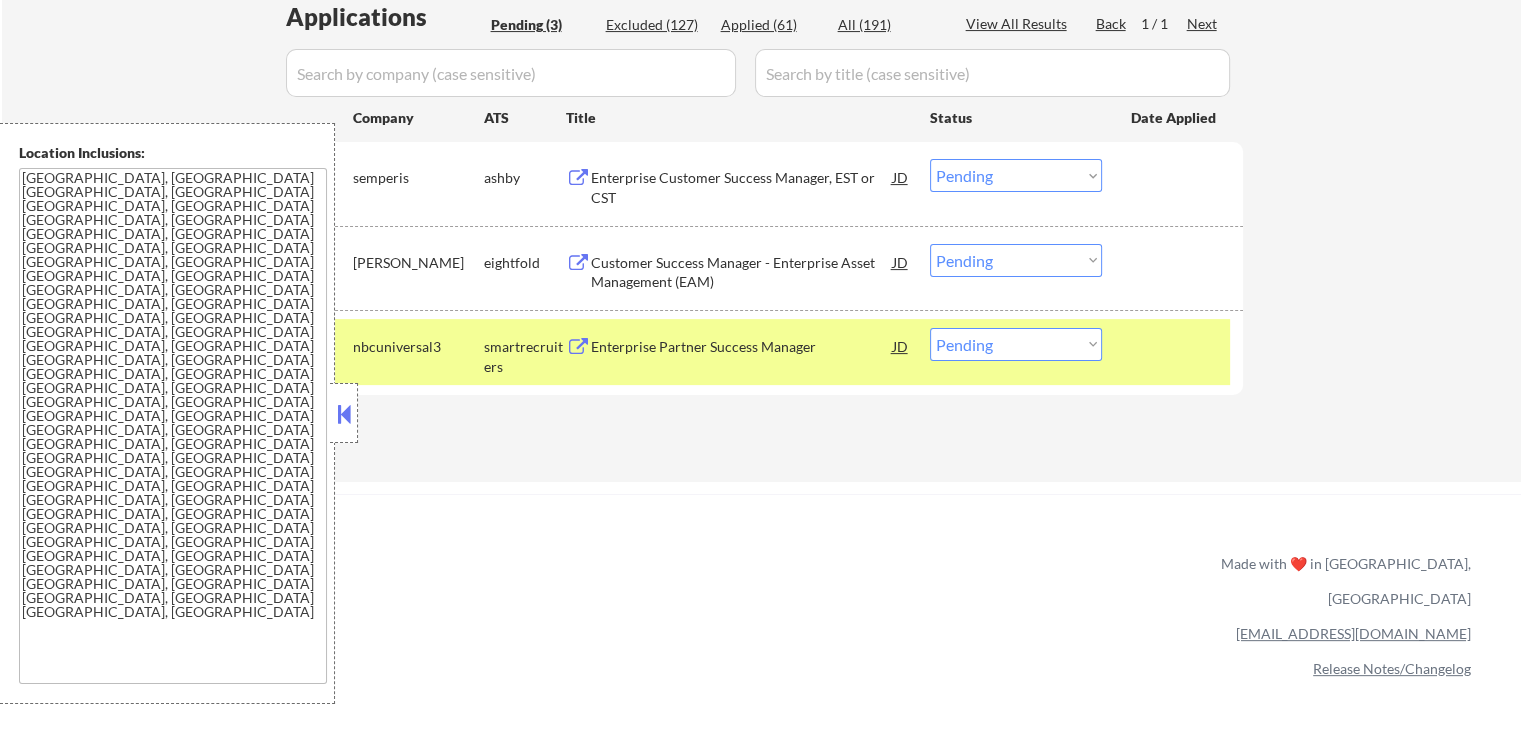 click on "Choose an option... Pending Applied Excluded (Questions) Excluded (Expired) Excluded (Location) Excluded (Bad Match) Excluded (Blocklist) Excluded (Salary) Excluded (Other)" at bounding box center (1016, 344) 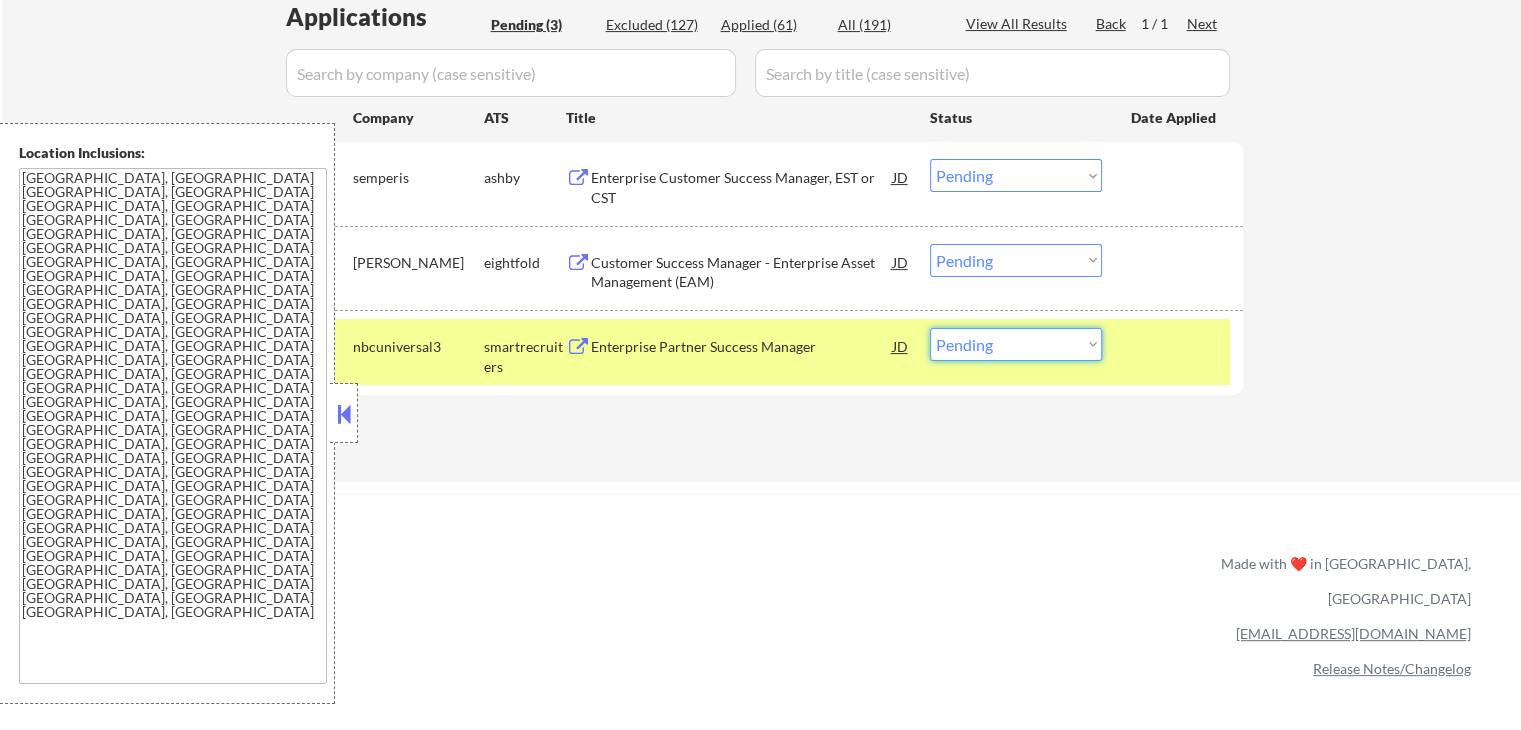 select on ""applied"" 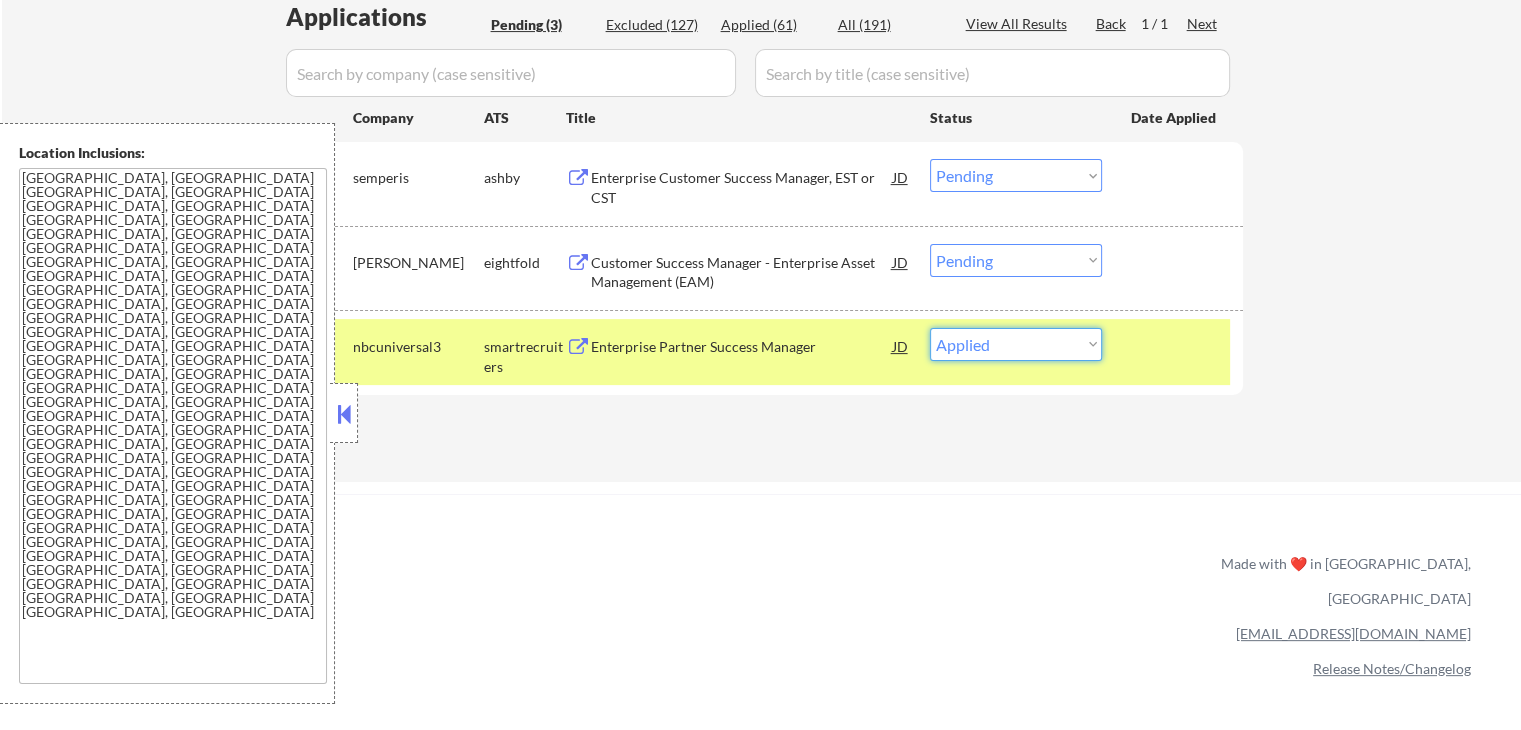 click on "Choose an option... Pending Applied Excluded (Questions) Excluded (Expired) Excluded (Location) Excluded (Bad Match) Excluded (Blocklist) Excluded (Salary) Excluded (Other)" at bounding box center [1016, 344] 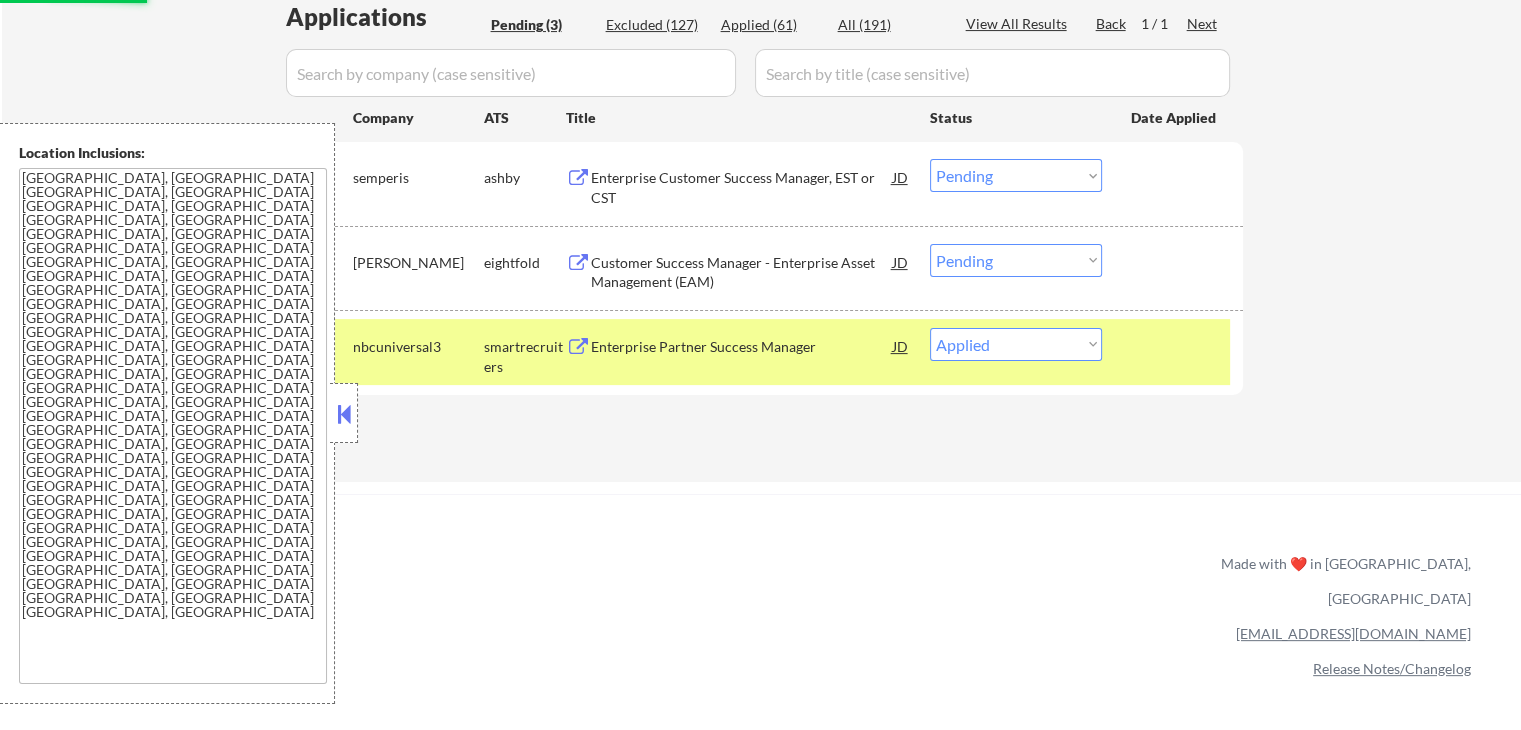 click on "Choose an option... Pending Applied Excluded (Questions) Excluded (Expired) Excluded (Location) Excluded (Bad Match) Excluded (Blocklist) Excluded (Salary) Excluded (Other)" at bounding box center [1016, 175] 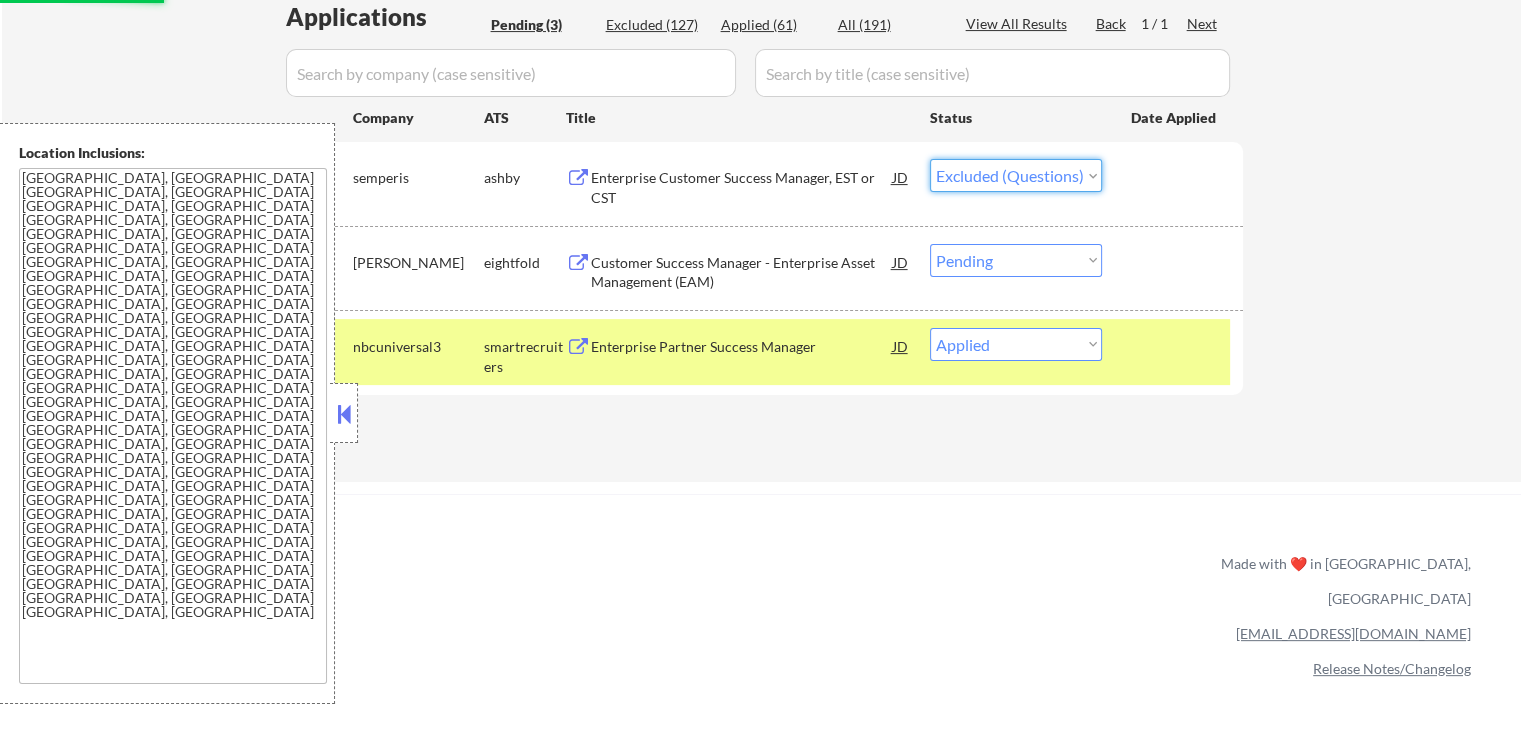 click on "Choose an option... Pending Applied Excluded (Questions) Excluded (Expired) Excluded (Location) Excluded (Bad Match) Excluded (Blocklist) Excluded (Salary) Excluded (Other)" at bounding box center (1016, 175) 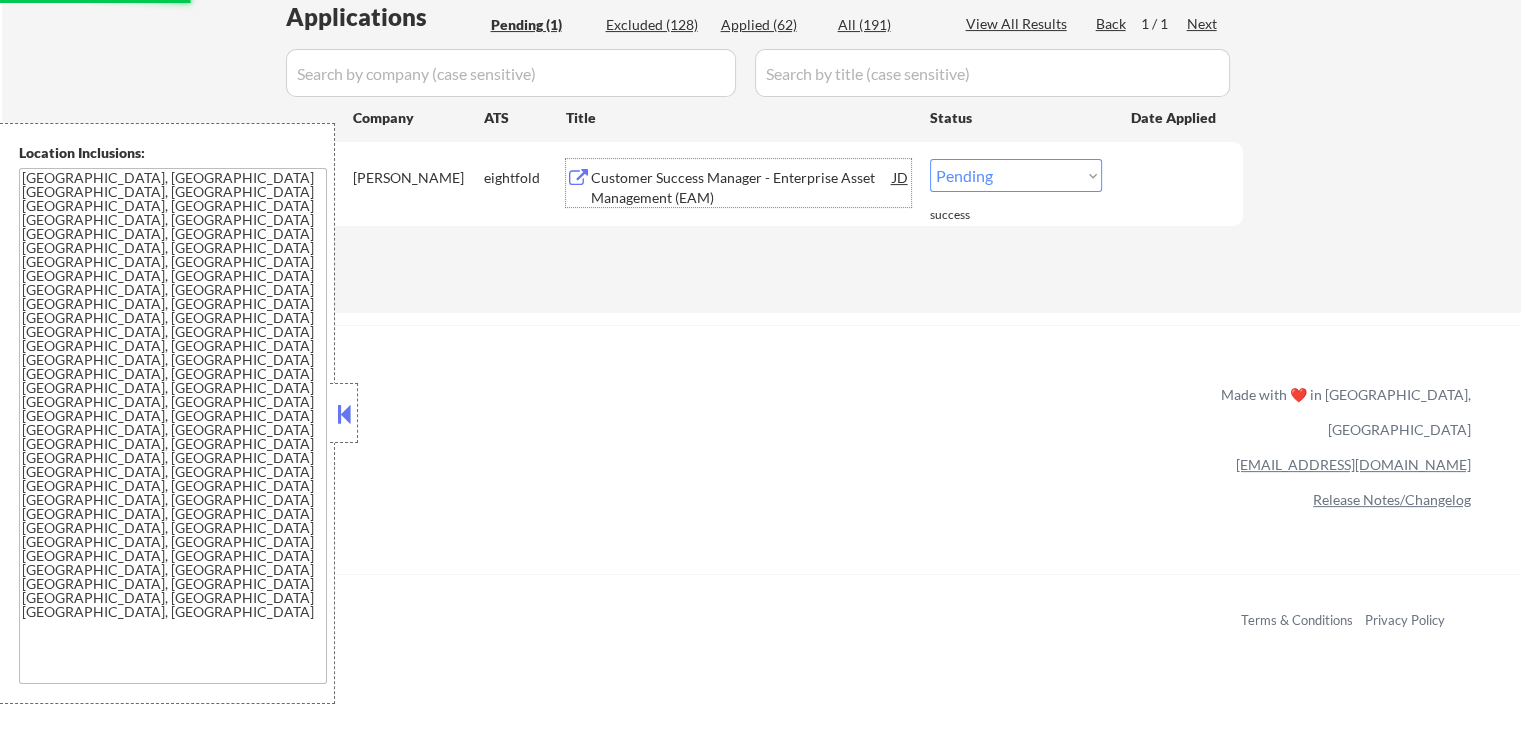 click on "Customer Success Manager - Enterprise Asset Management (EAM)" at bounding box center (742, 187) 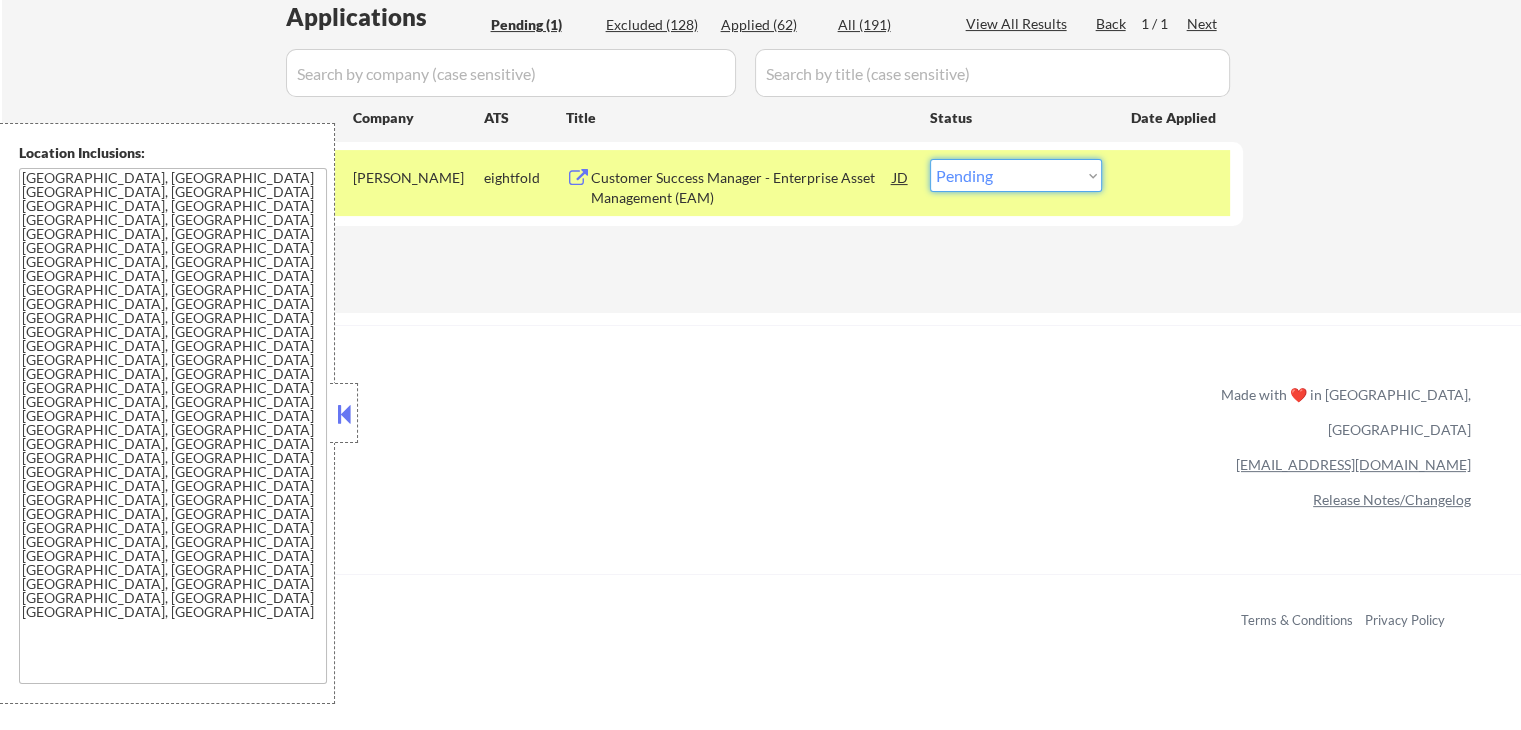 click on "Choose an option... Pending Applied Excluded (Questions) Excluded (Expired) Excluded (Location) Excluded (Bad Match) Excluded (Blocklist) Excluded (Salary) Excluded (Other)" at bounding box center (1016, 175) 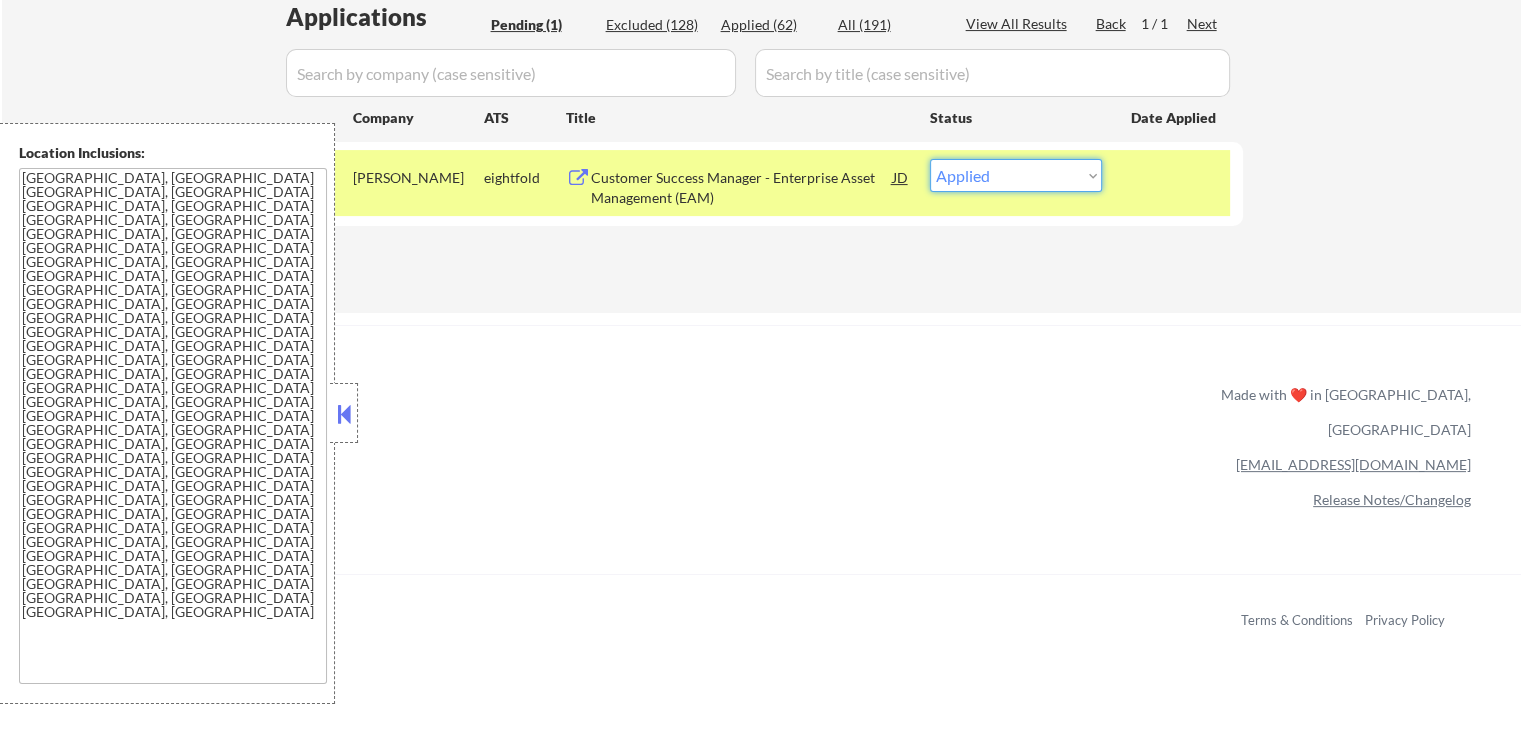 click on "Choose an option... Pending Applied Excluded (Questions) Excluded (Expired) Excluded (Location) Excluded (Bad Match) Excluded (Blocklist) Excluded (Salary) Excluded (Other)" at bounding box center (1016, 175) 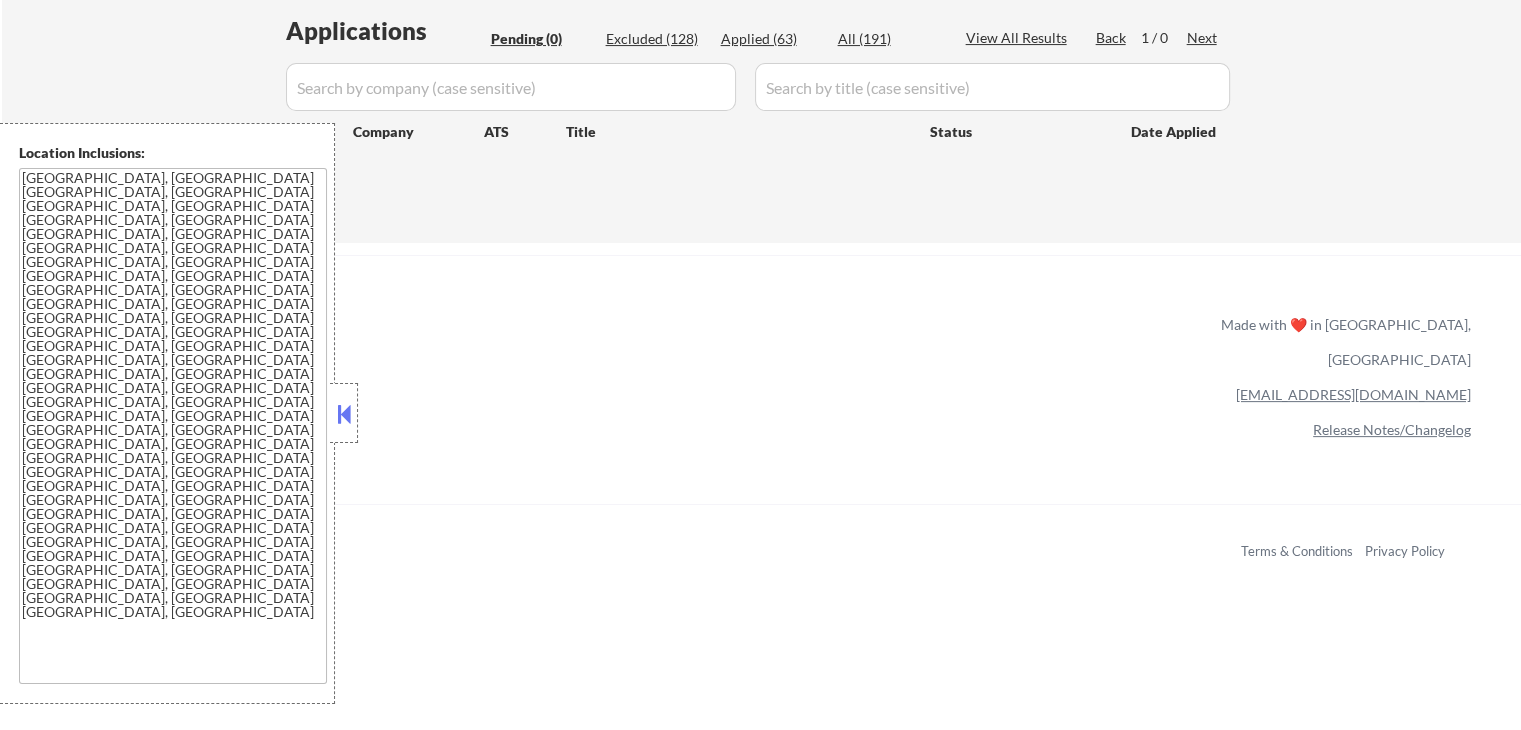 scroll, scrollTop: 300, scrollLeft: 0, axis: vertical 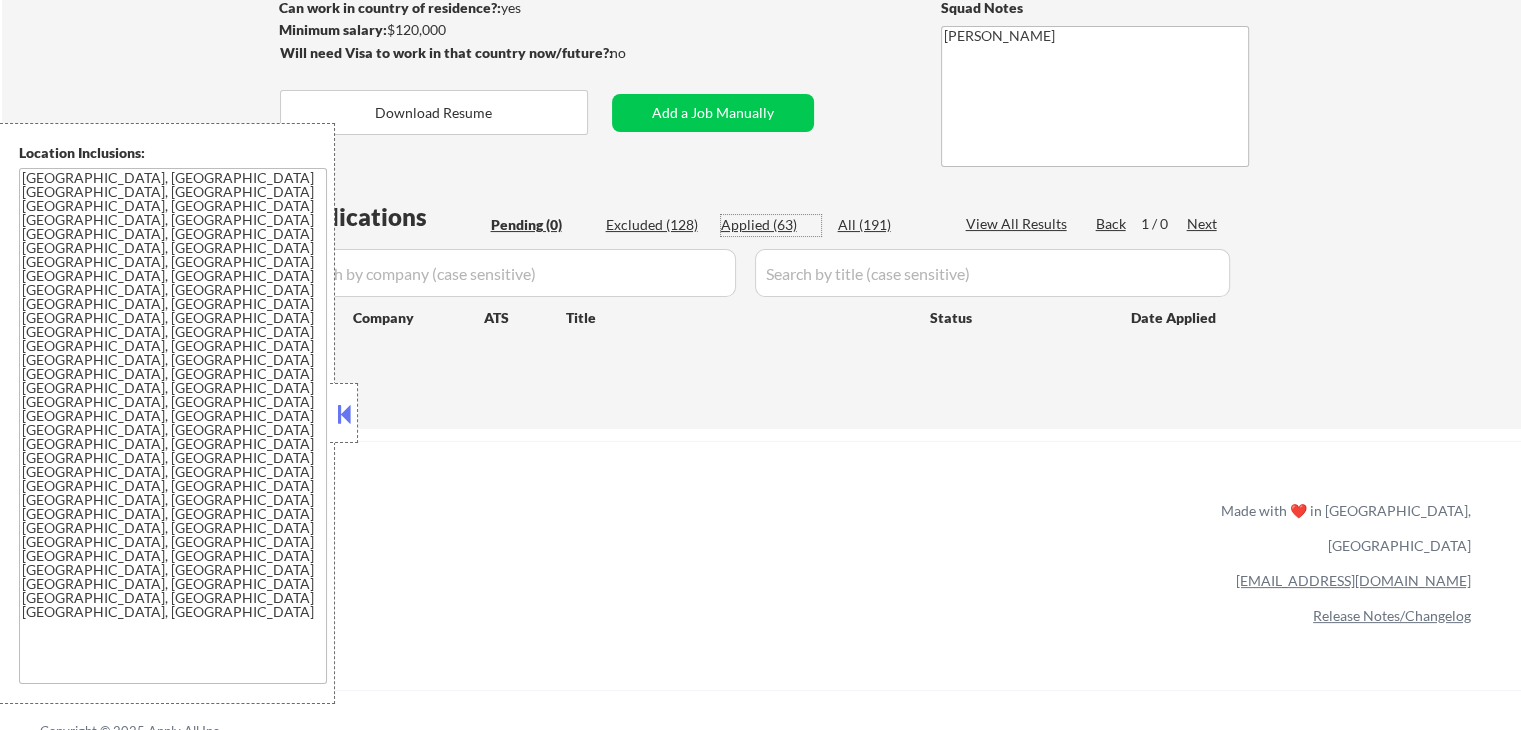 click on "Applied (63)" at bounding box center [771, 225] 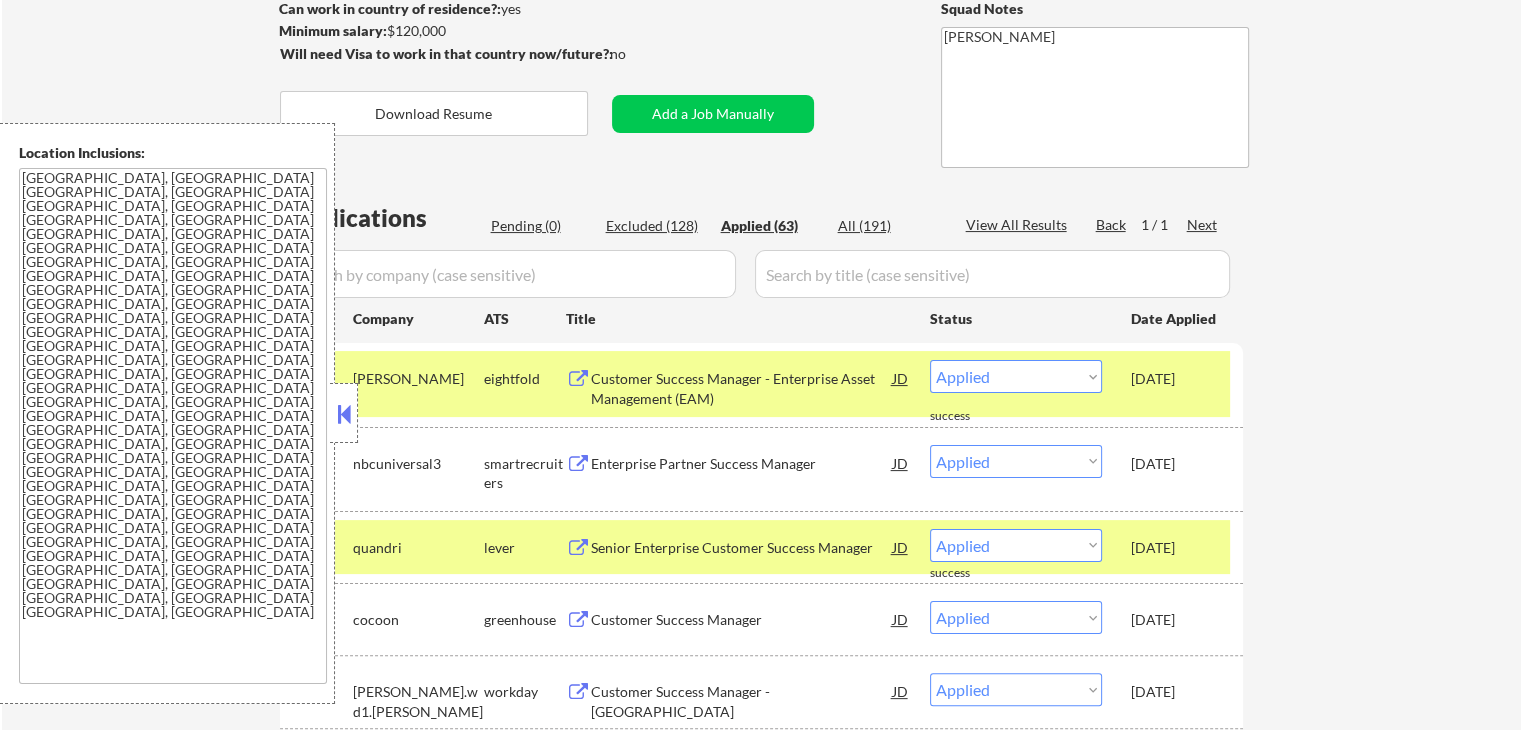 scroll, scrollTop: 300, scrollLeft: 0, axis: vertical 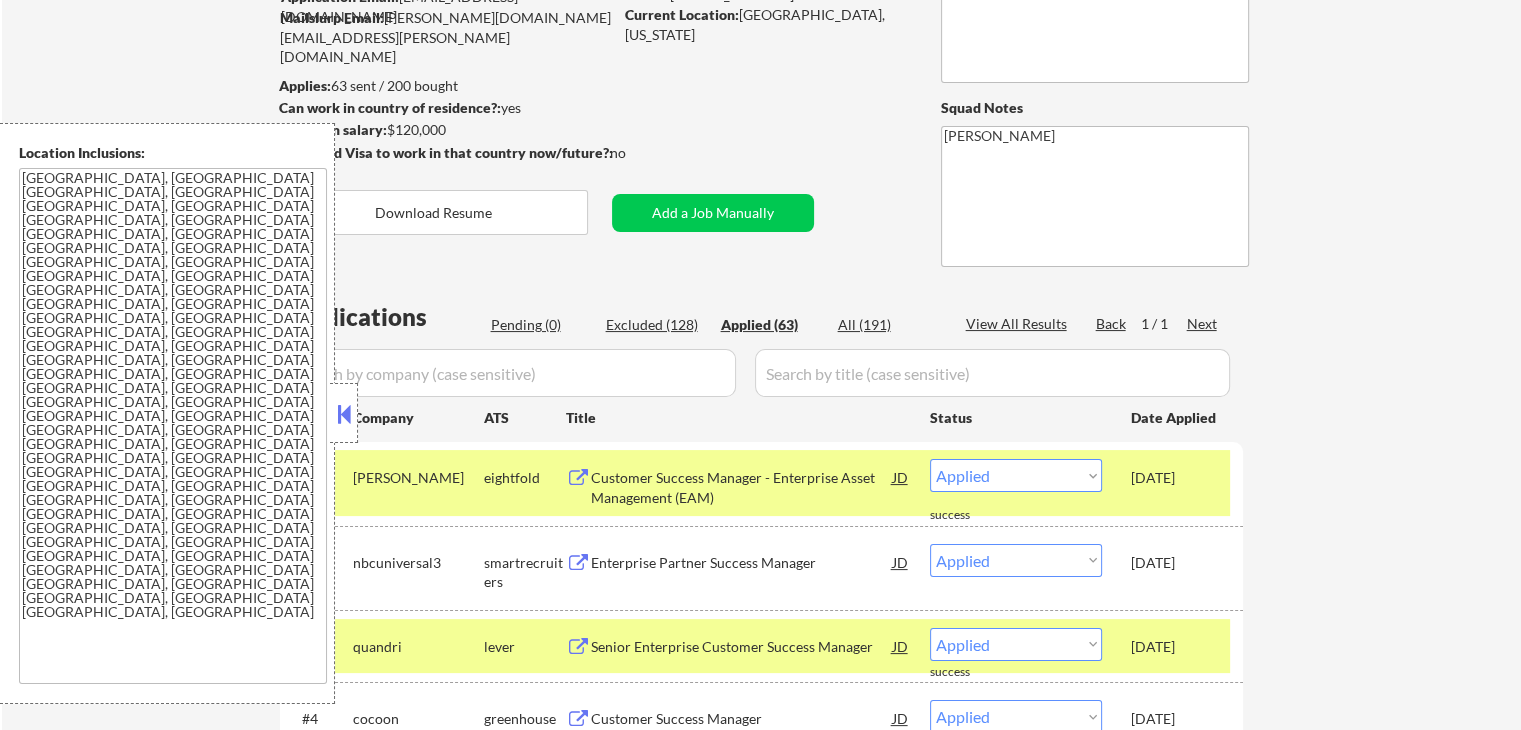 drag, startPoint x: 468, startPoint y: 92, endPoint x: 413, endPoint y: 87, distance: 55.226807 